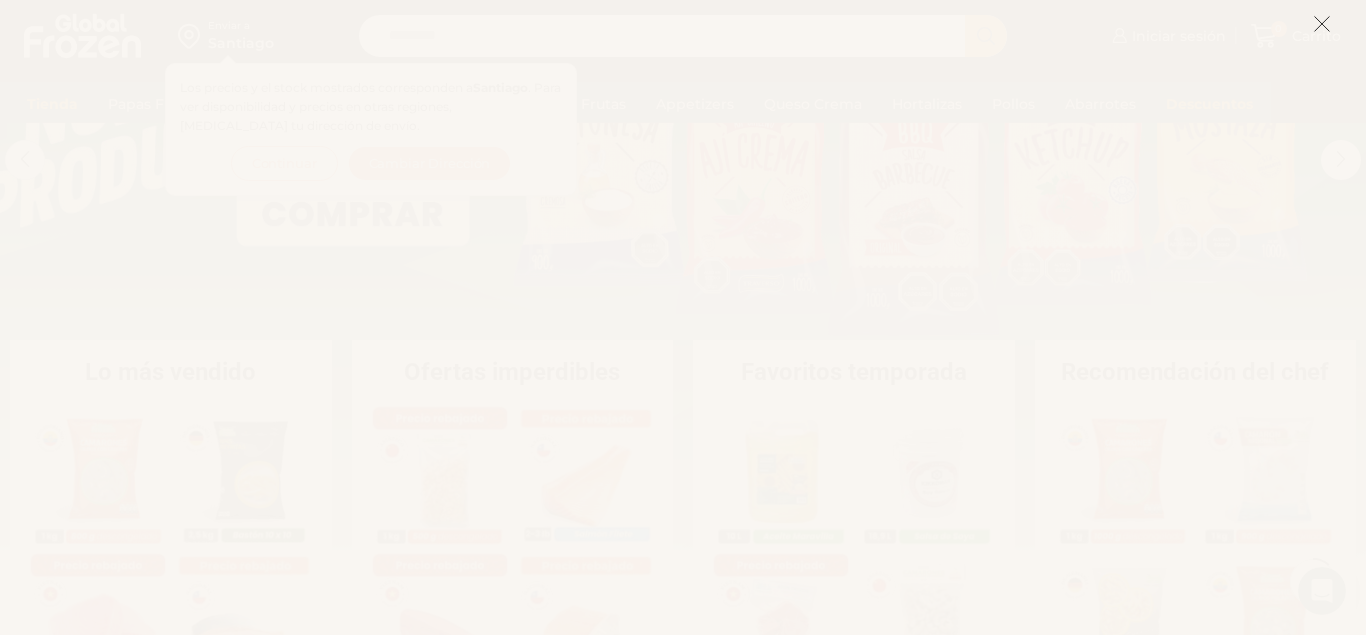 scroll, scrollTop: 269, scrollLeft: 0, axis: vertical 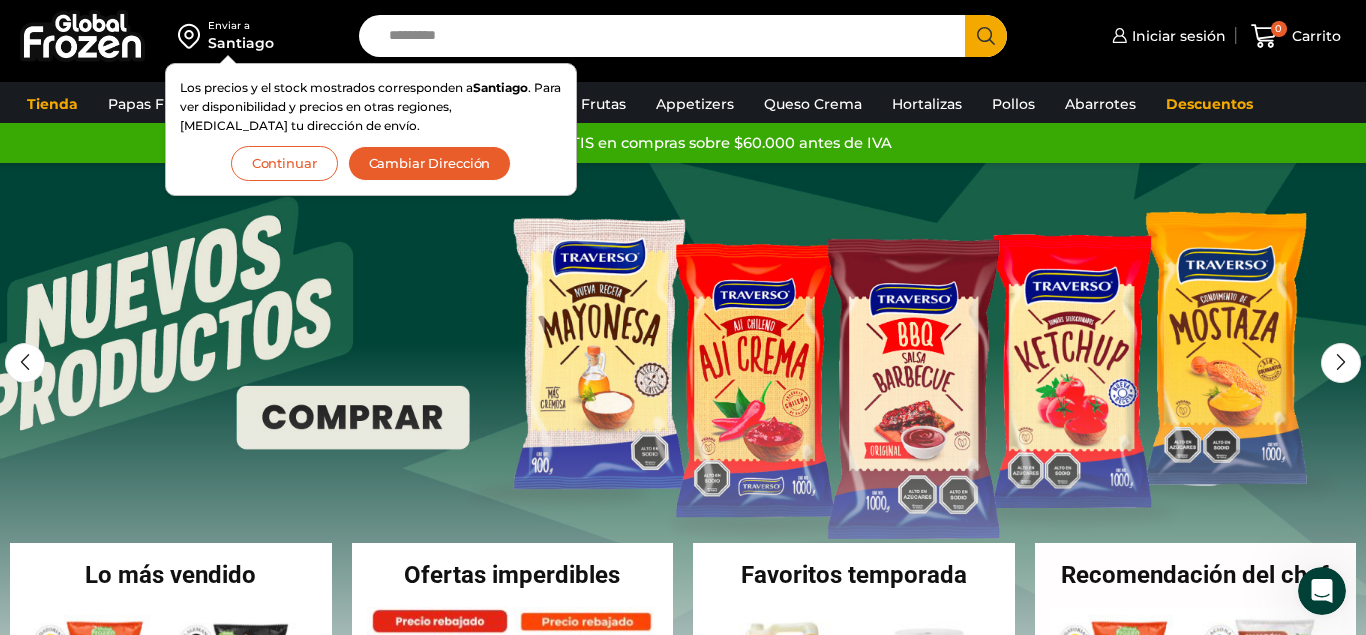 click at bounding box center [683, 463] 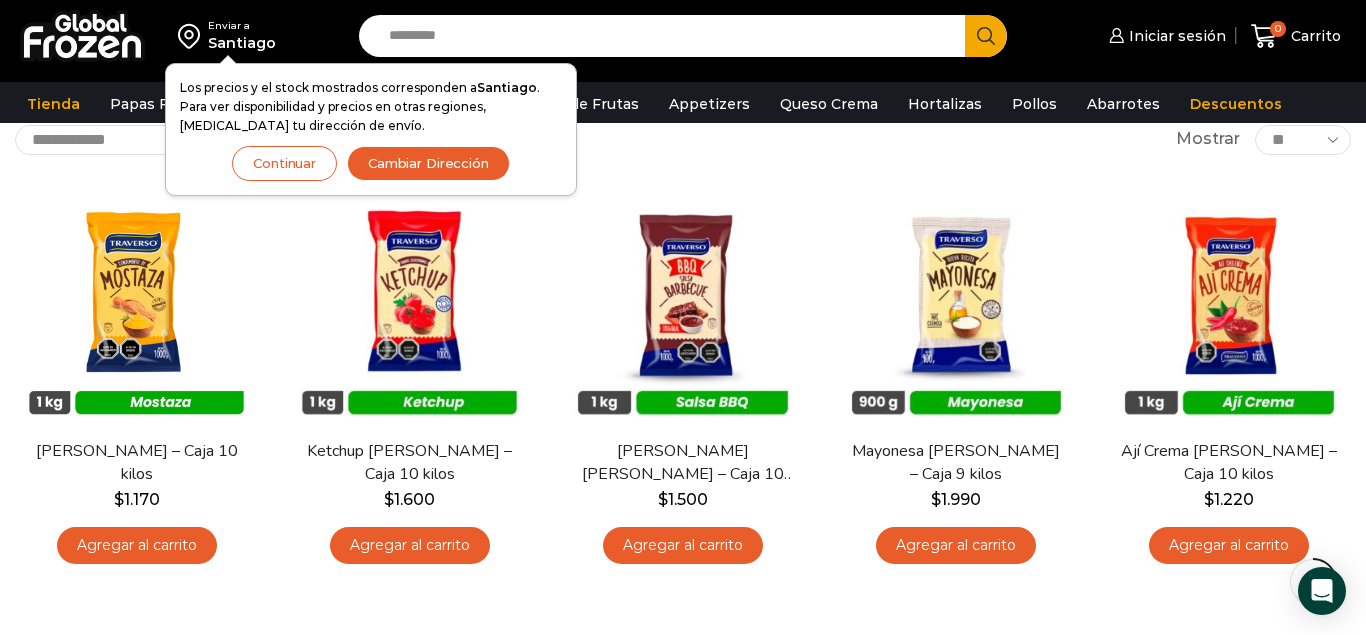 scroll, scrollTop: 119, scrollLeft: 0, axis: vertical 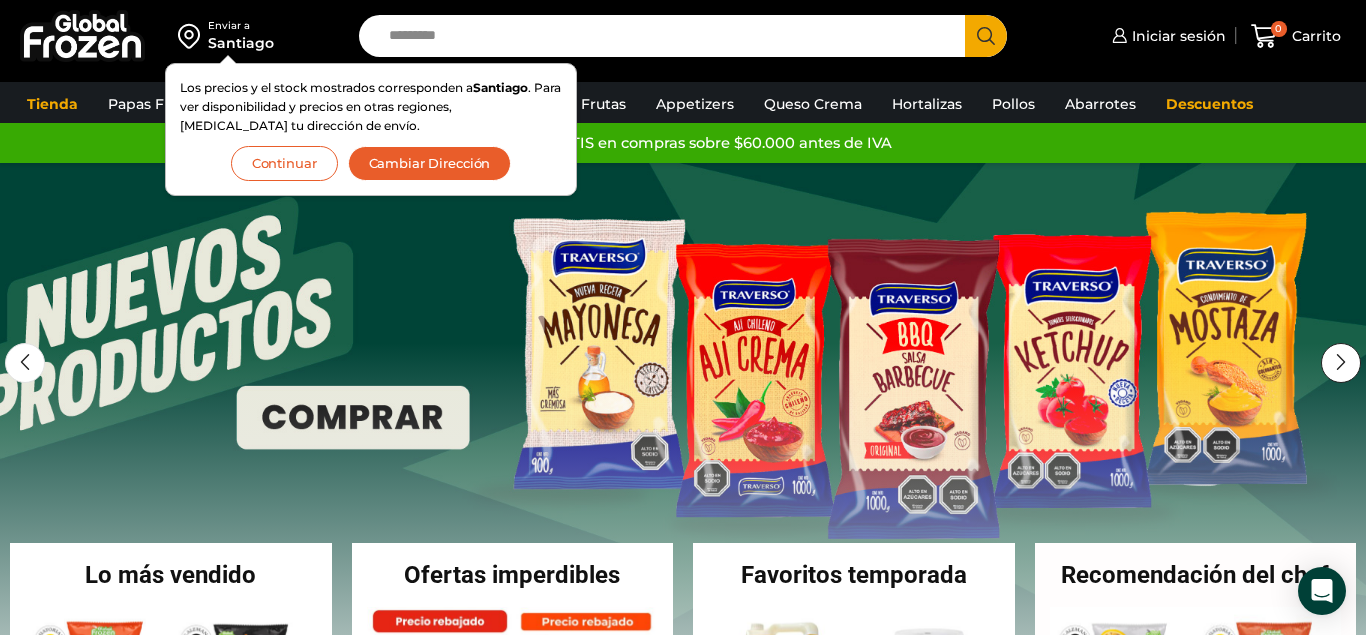 click at bounding box center (1341, 363) 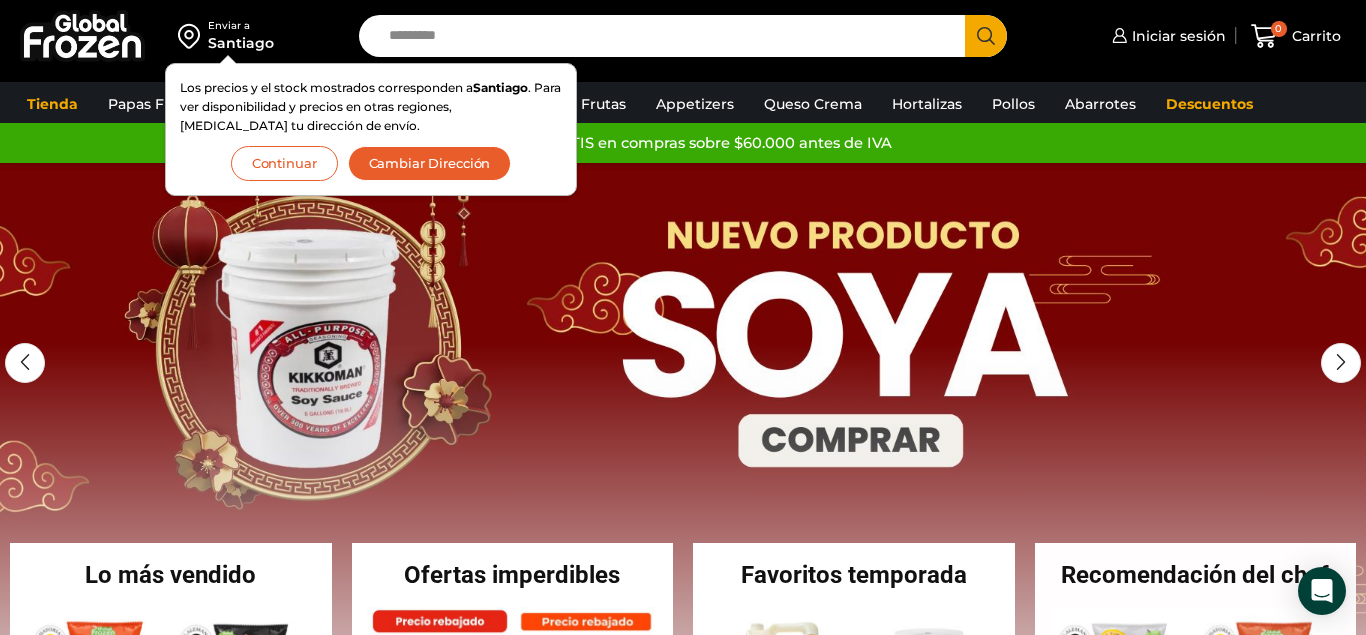 click at bounding box center (683, 463) 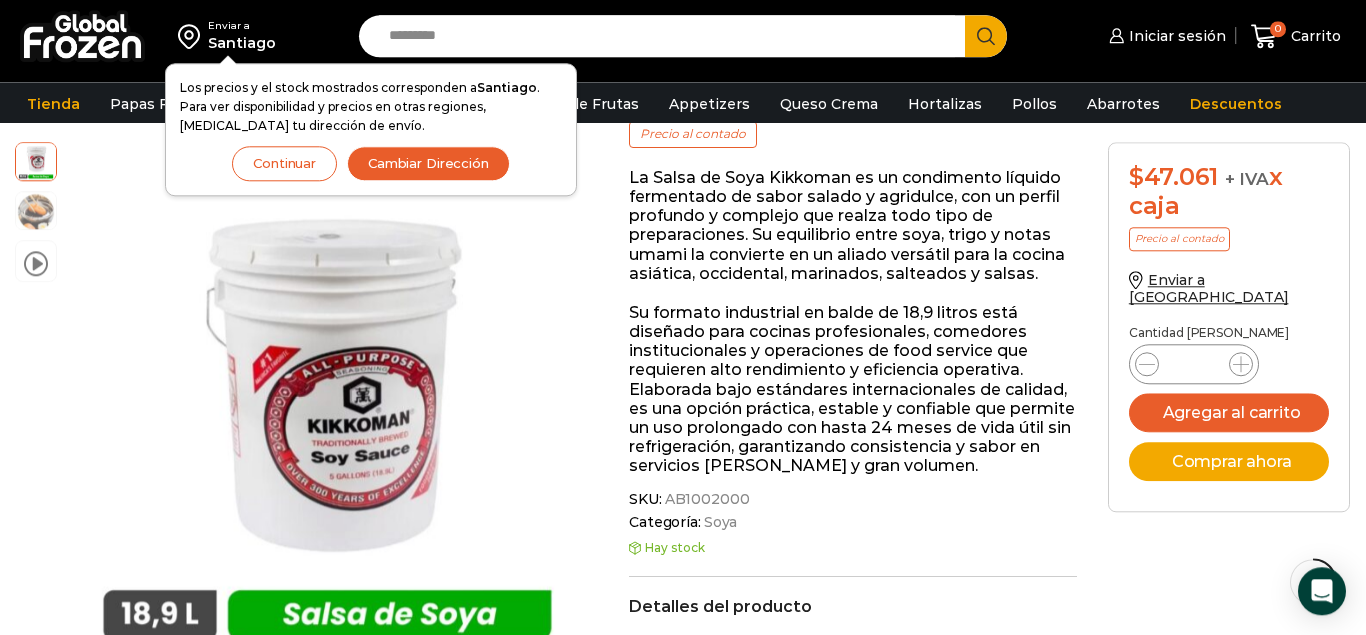 scroll, scrollTop: 0, scrollLeft: 0, axis: both 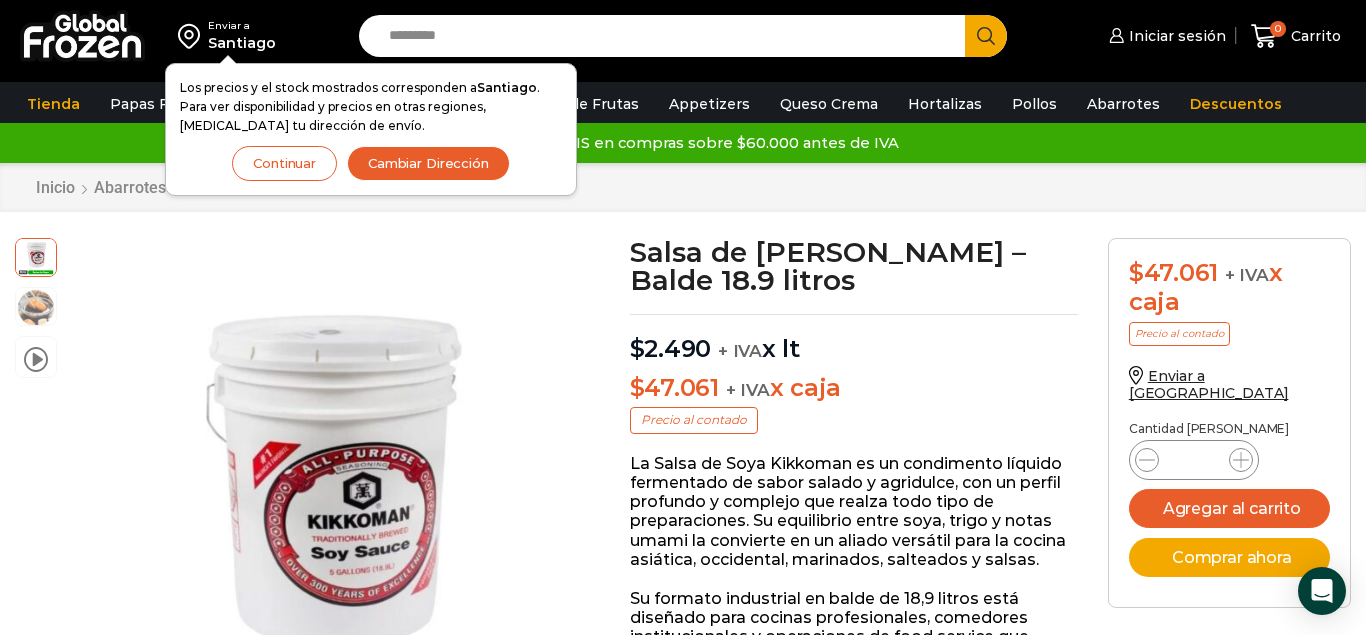 click on "Continuar" at bounding box center [284, 163] 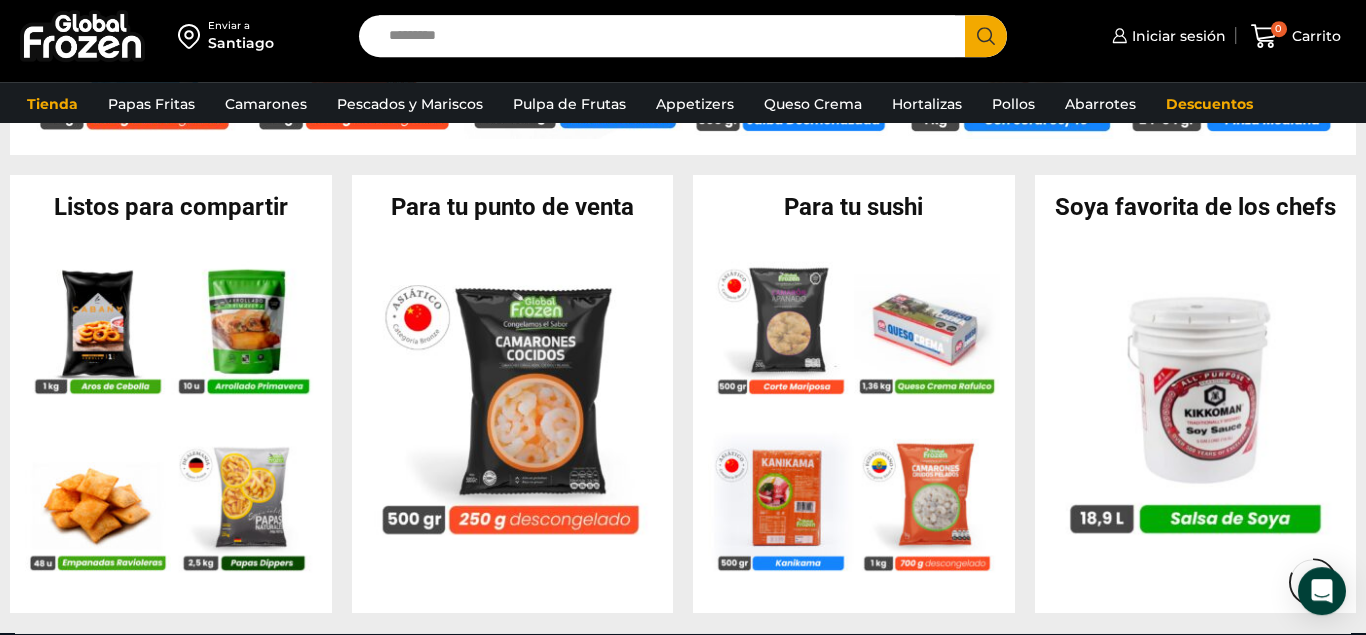 scroll, scrollTop: 1839, scrollLeft: 0, axis: vertical 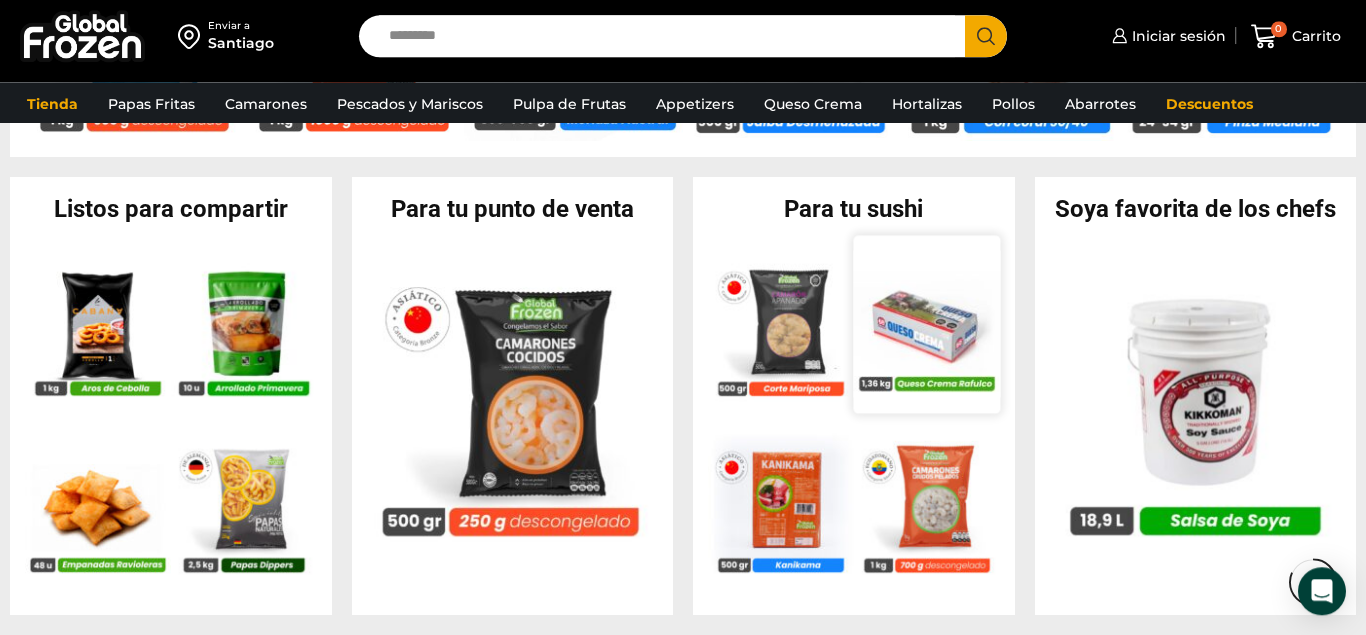 click at bounding box center (926, 324) 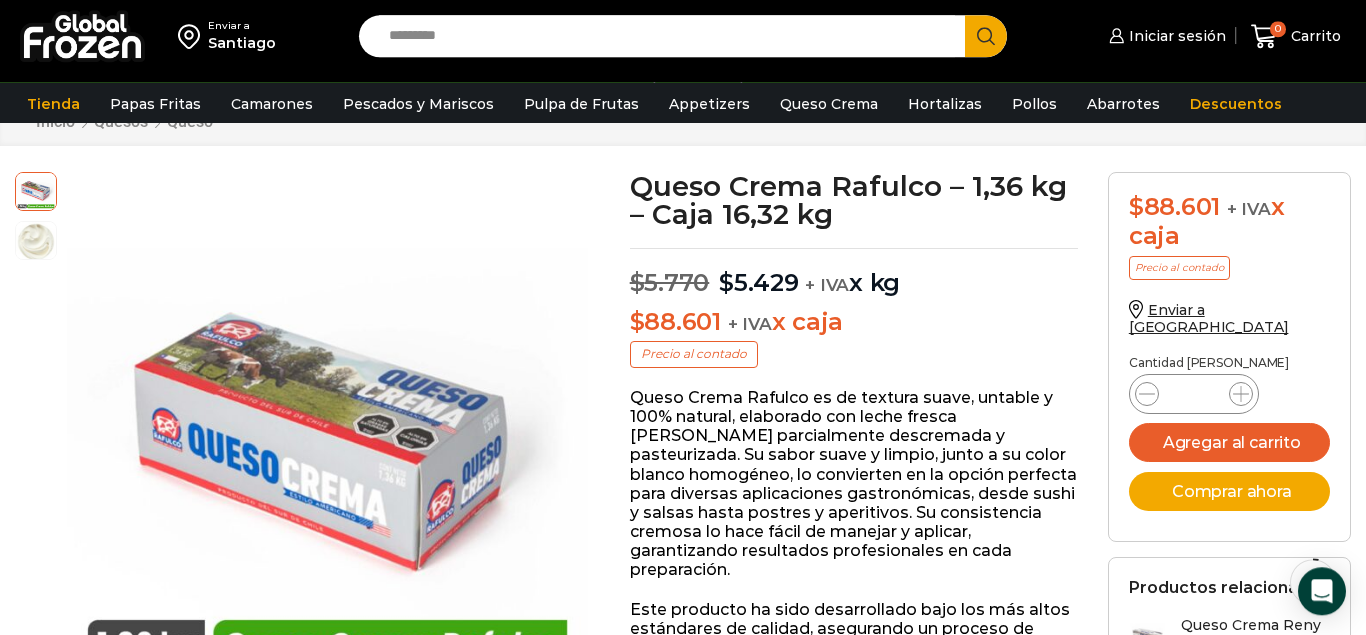 scroll, scrollTop: 69, scrollLeft: 0, axis: vertical 